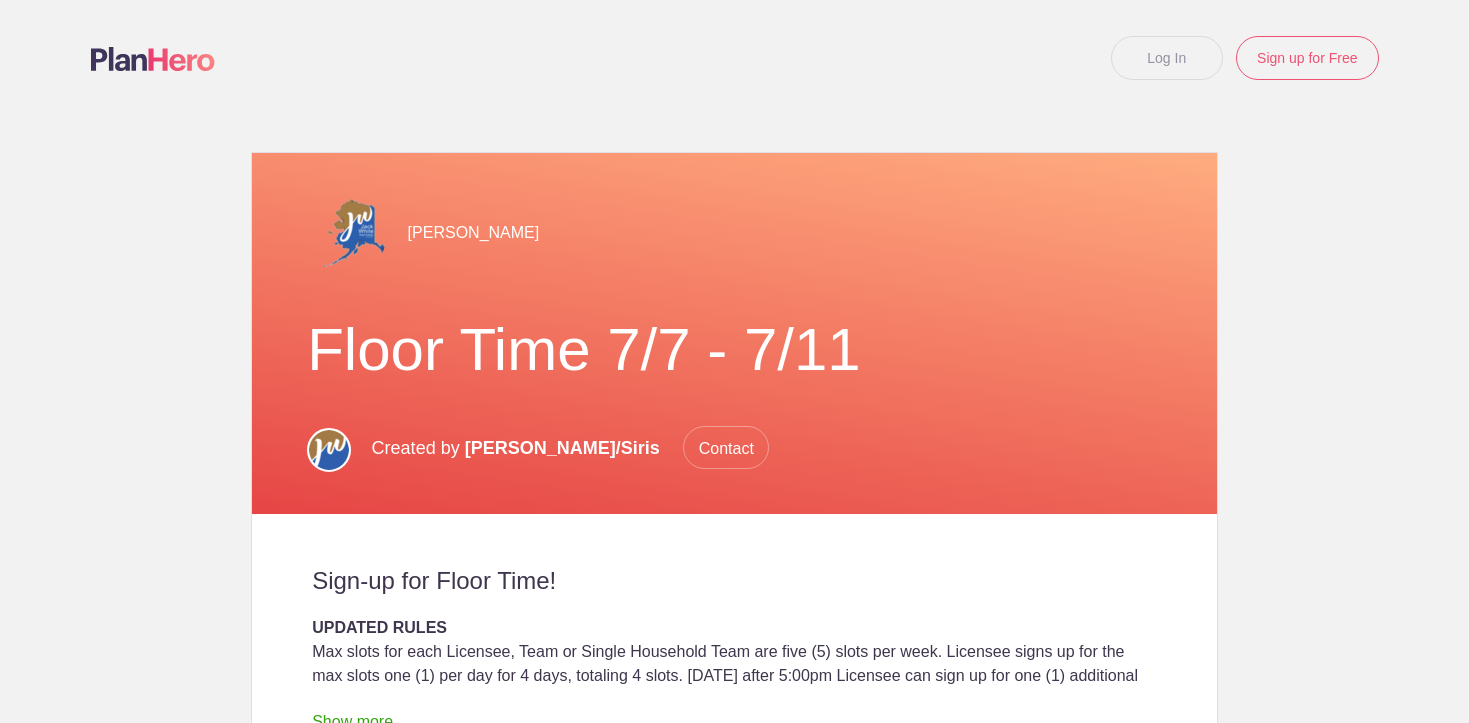 scroll, scrollTop: 0, scrollLeft: 0, axis: both 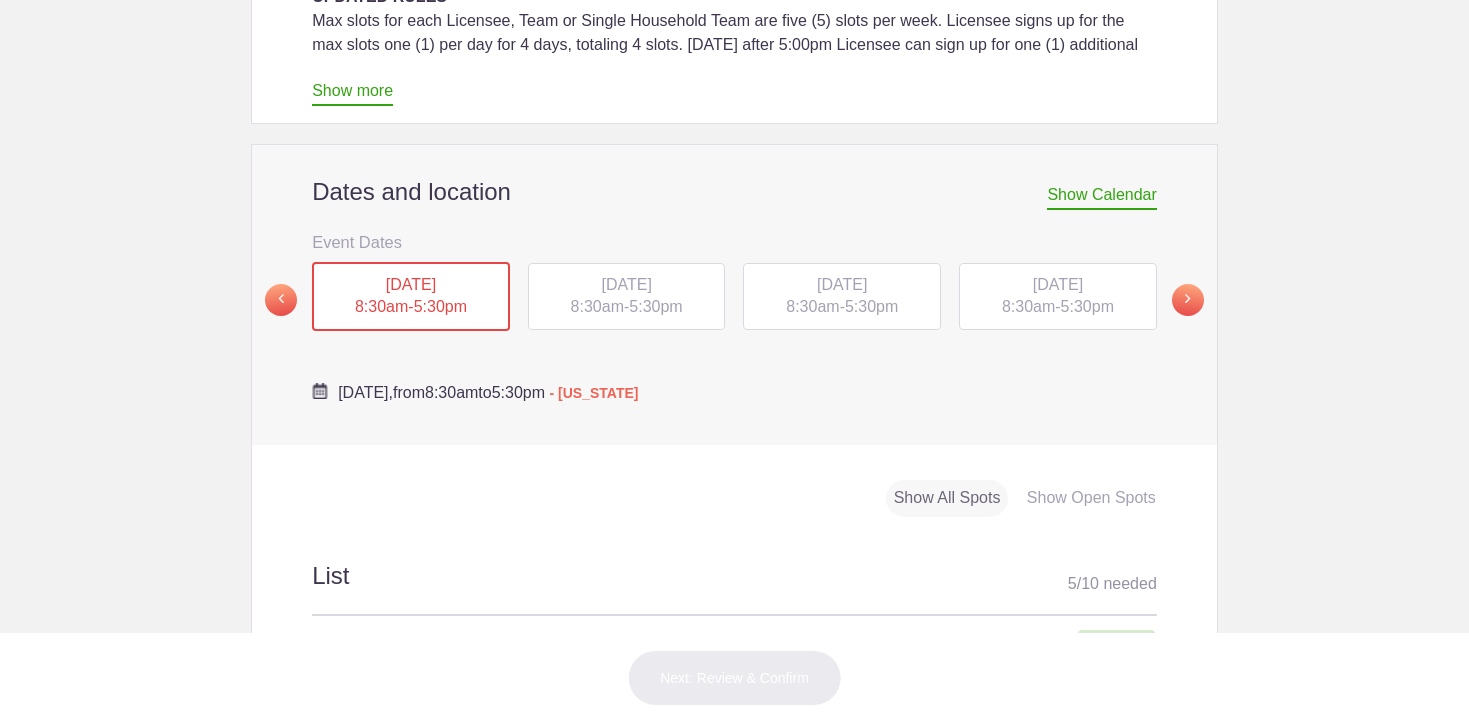 click on "[DATE]" at bounding box center [626, 284] 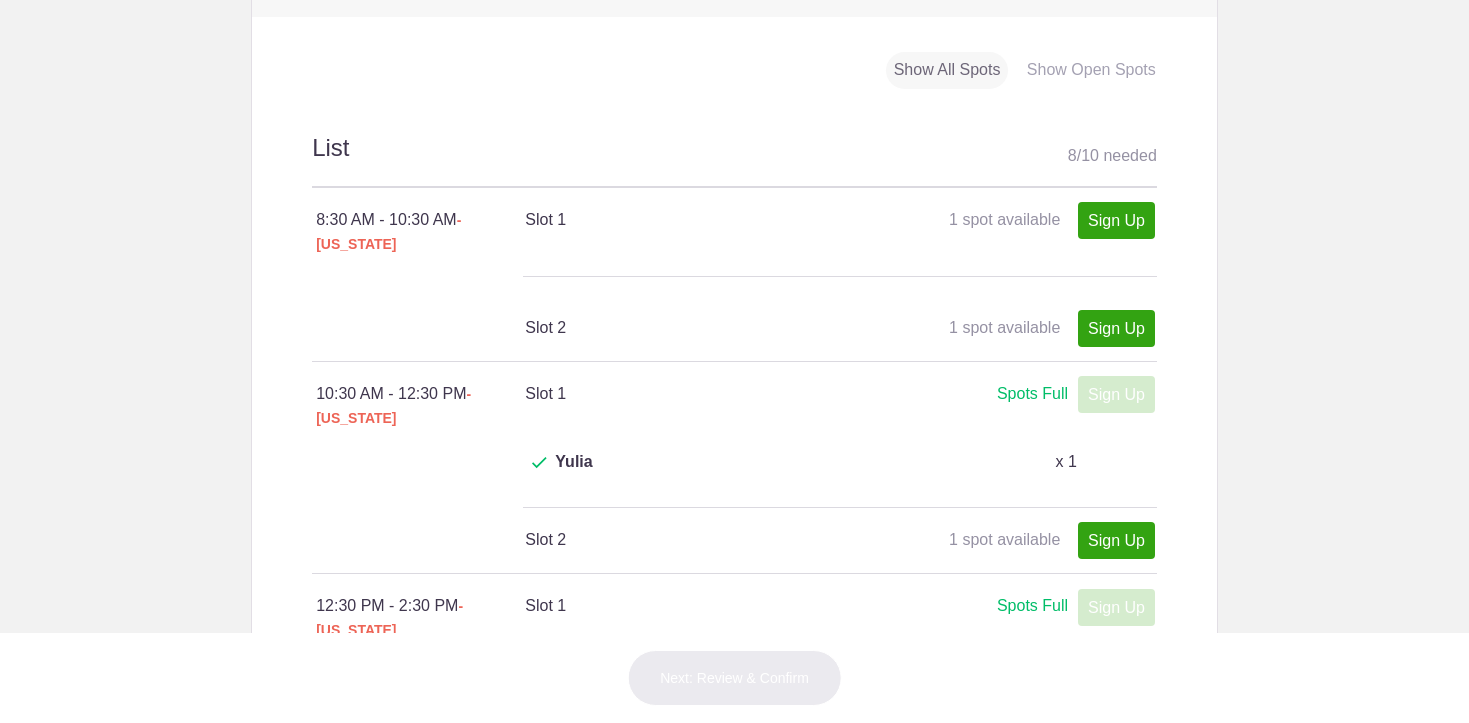 scroll, scrollTop: 1092, scrollLeft: 0, axis: vertical 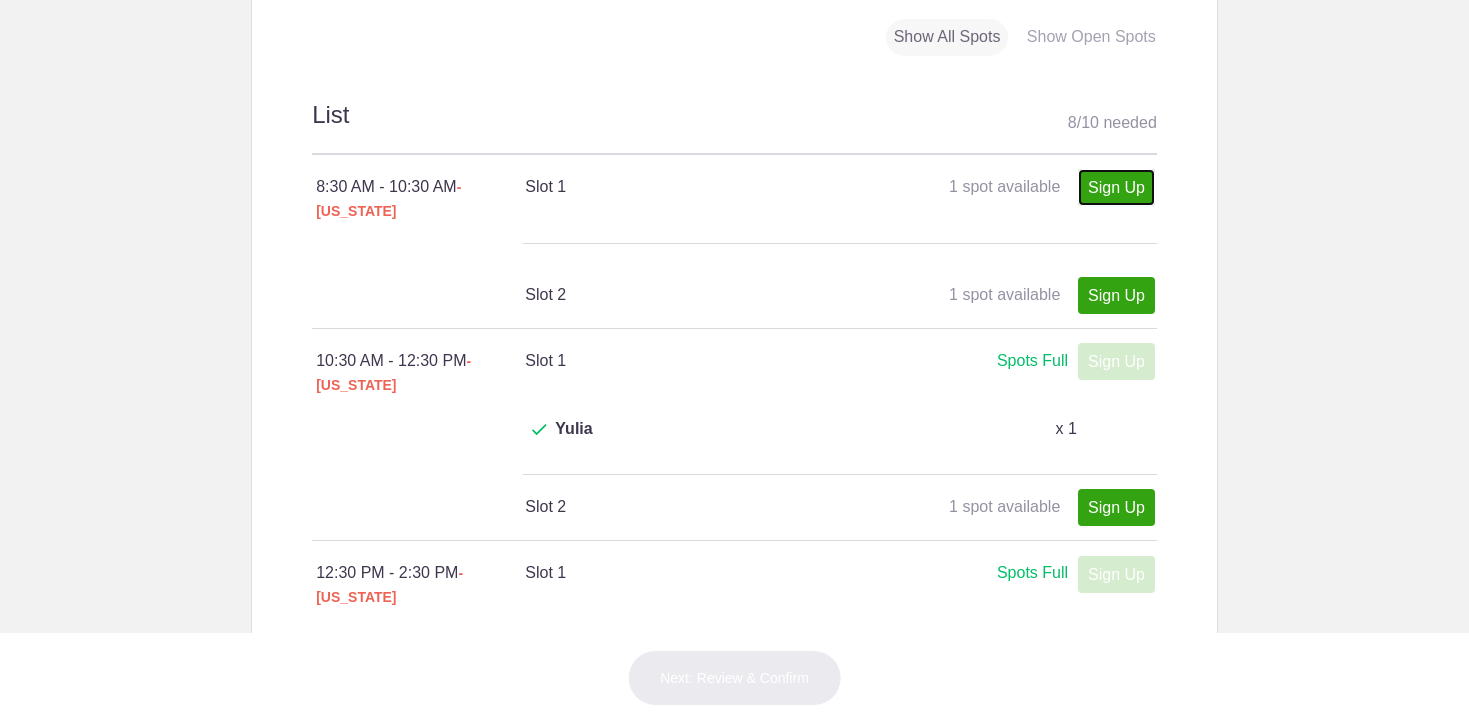 click on "Sign Up" at bounding box center (1116, 187) 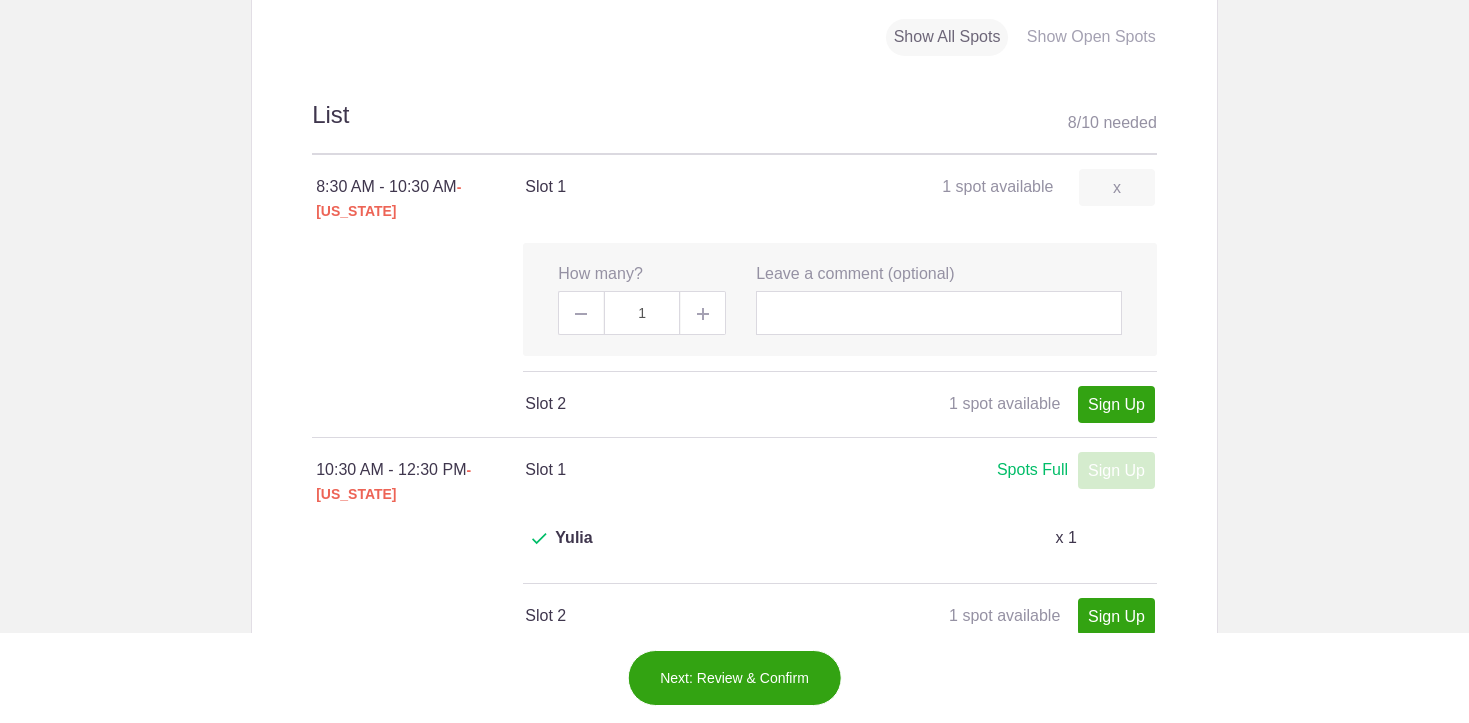 click on "Slot 1
Spots Full" at bounding box center [682, 470] 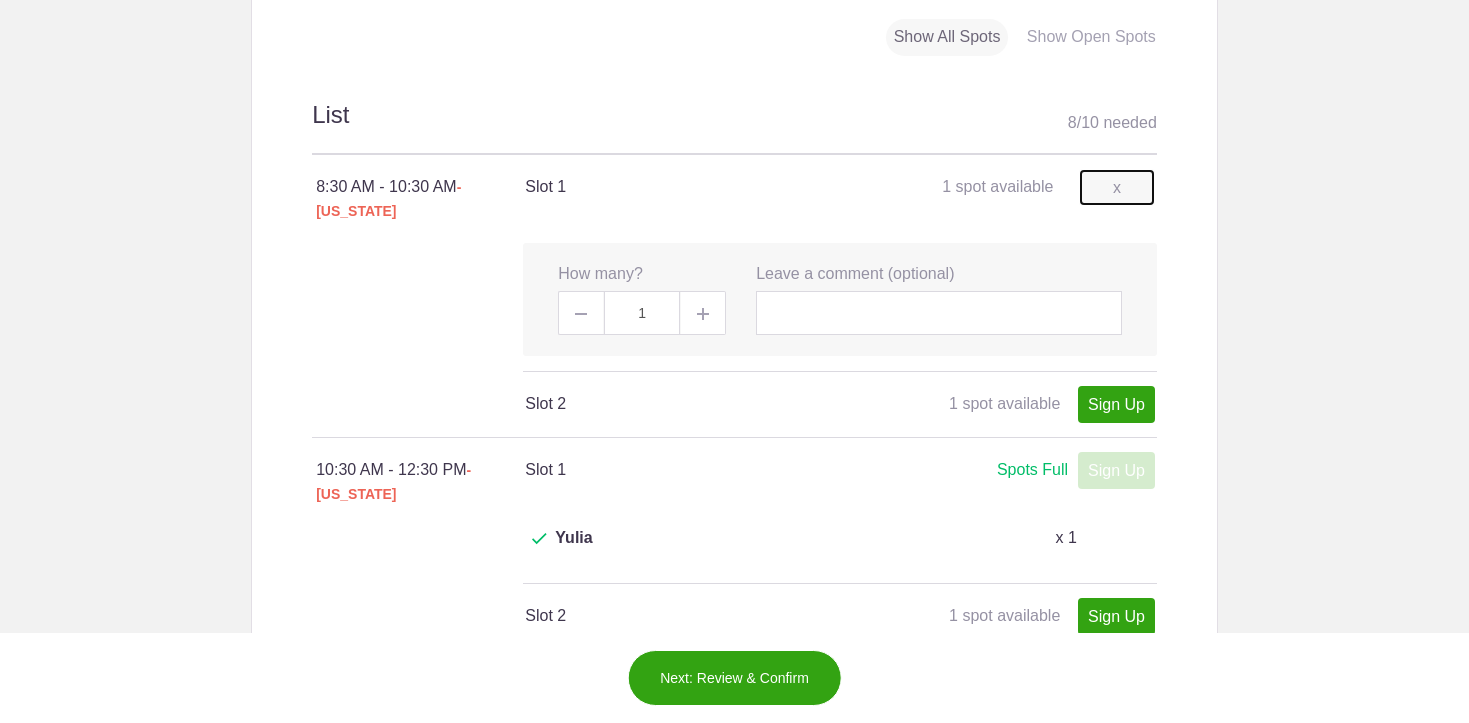 click on "x" at bounding box center (1117, 187) 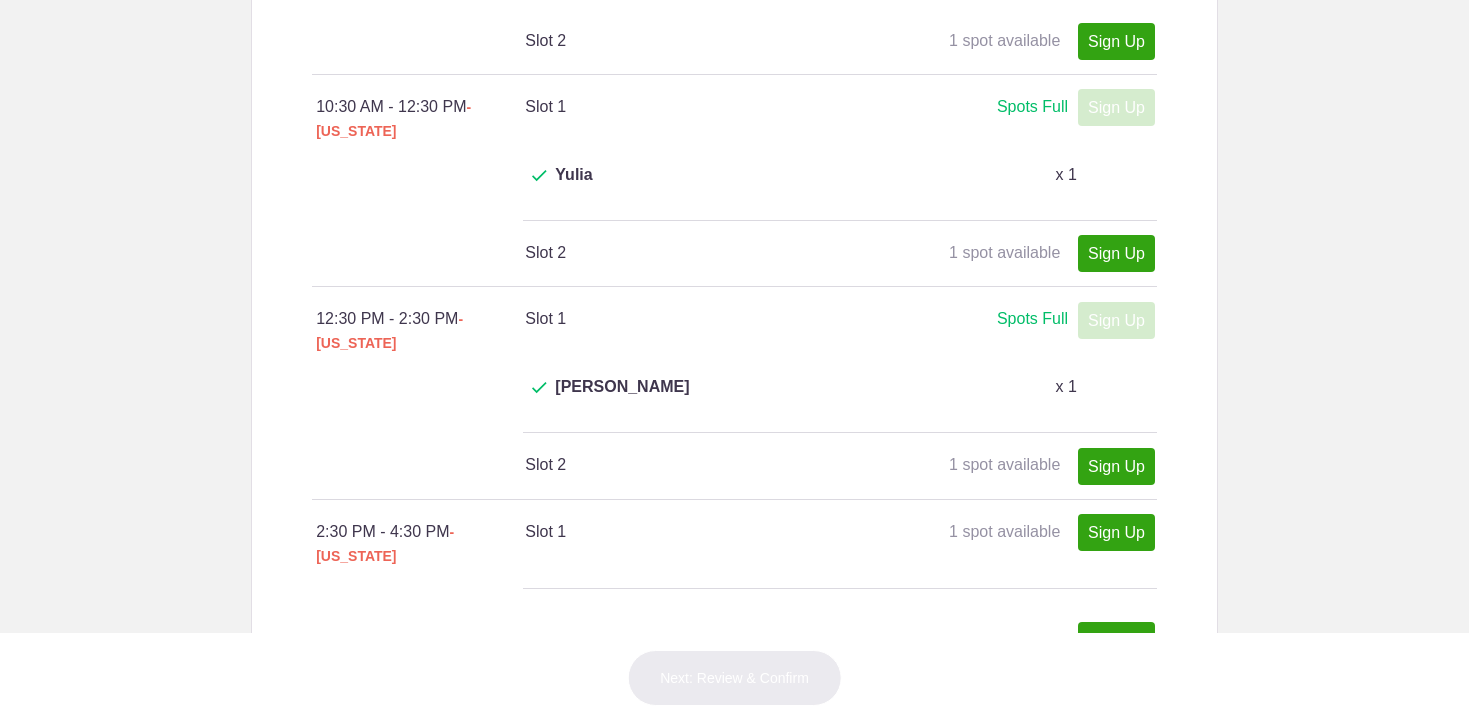 scroll, scrollTop: 1351, scrollLeft: 0, axis: vertical 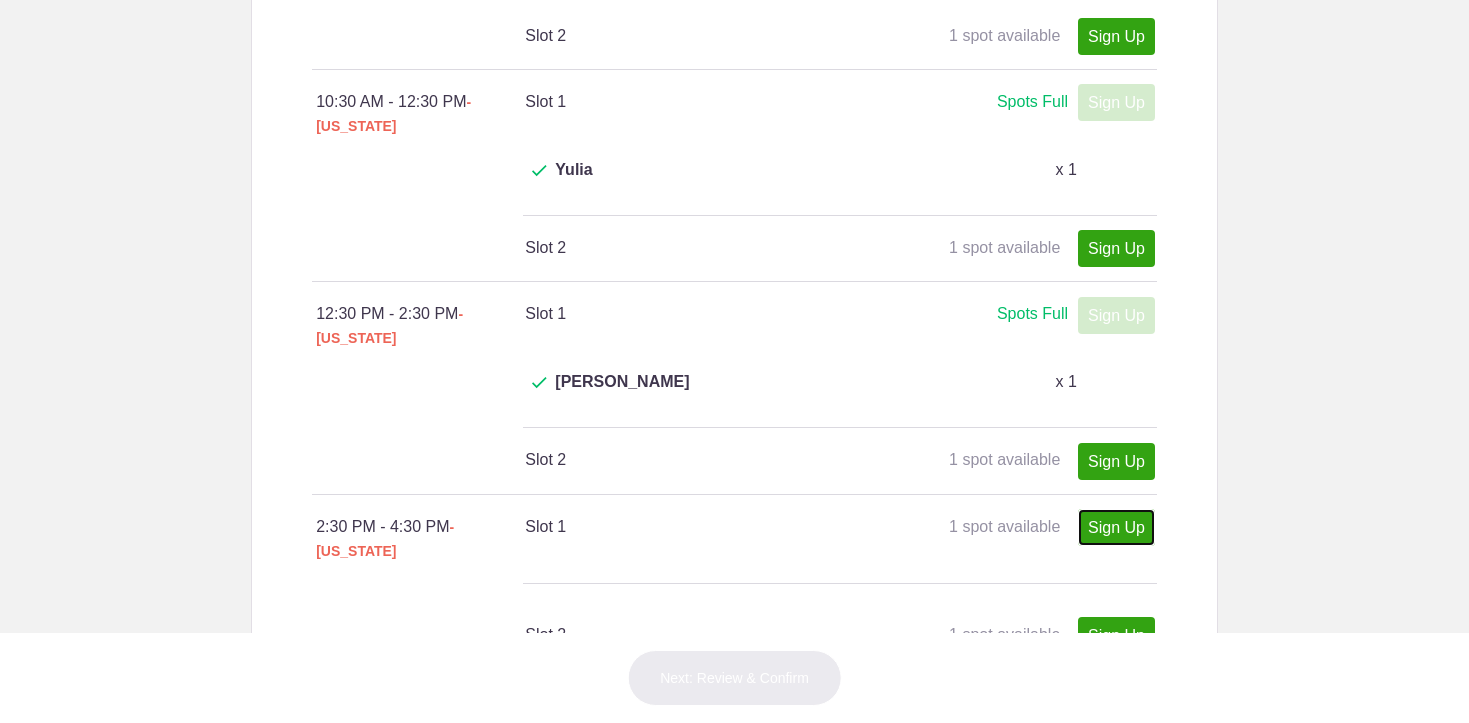click on "Sign Up" at bounding box center [1116, 527] 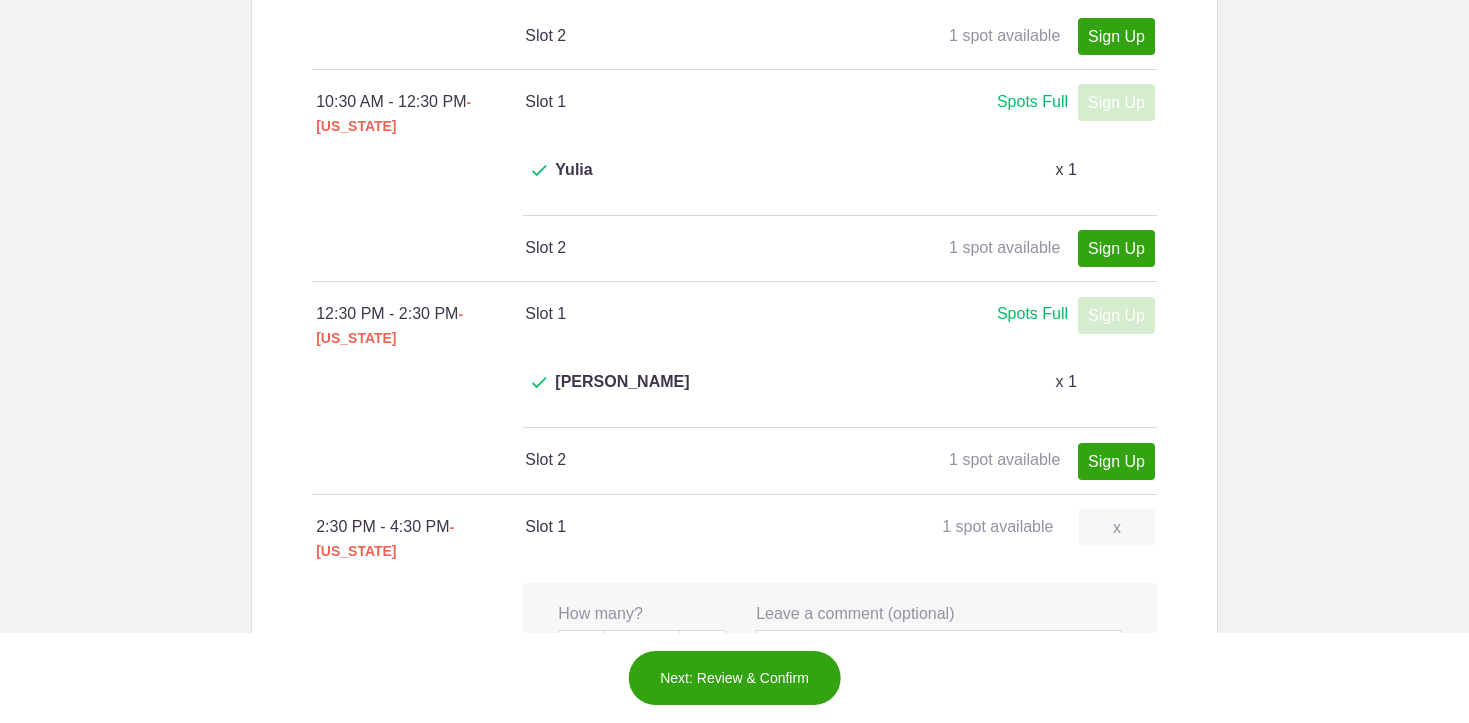 click on "Next: Review & Confirm" at bounding box center (734, 678) 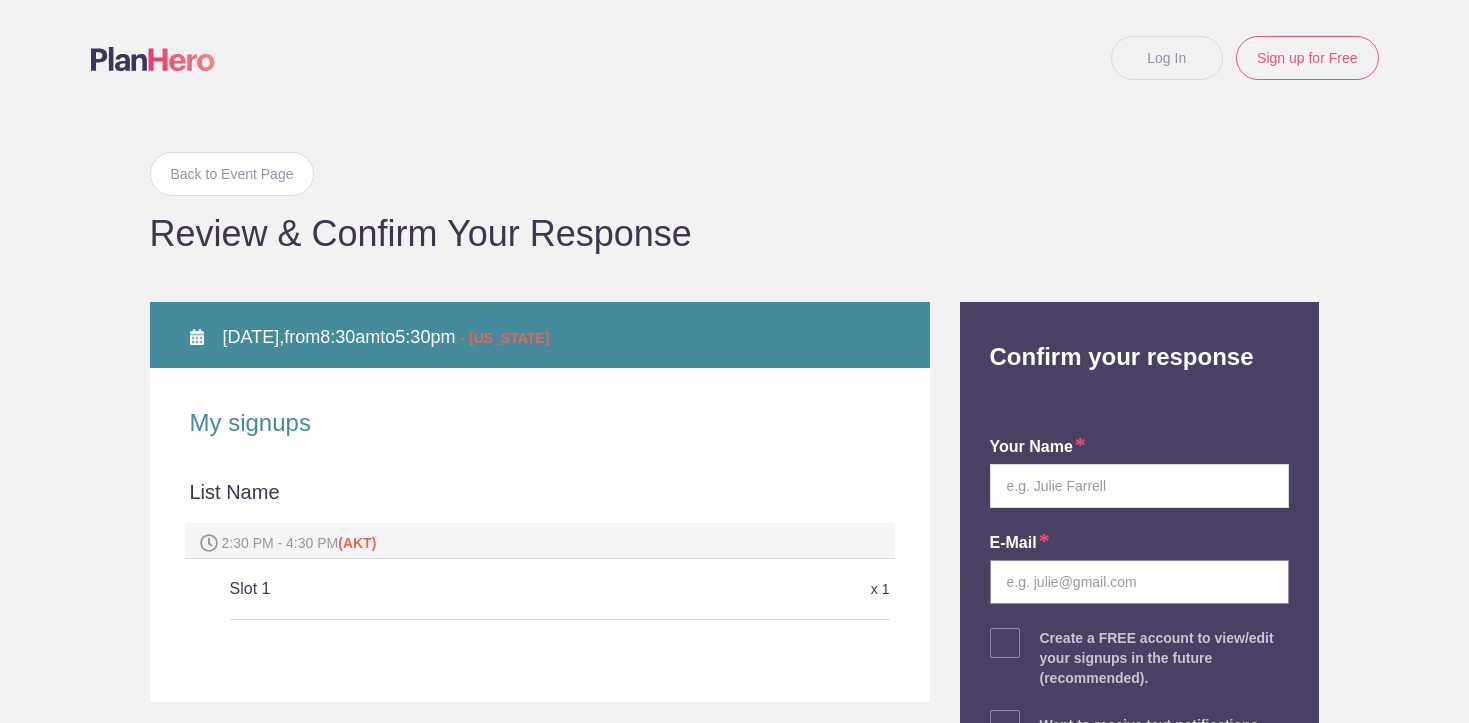 type on "[PERSON_NAME]" 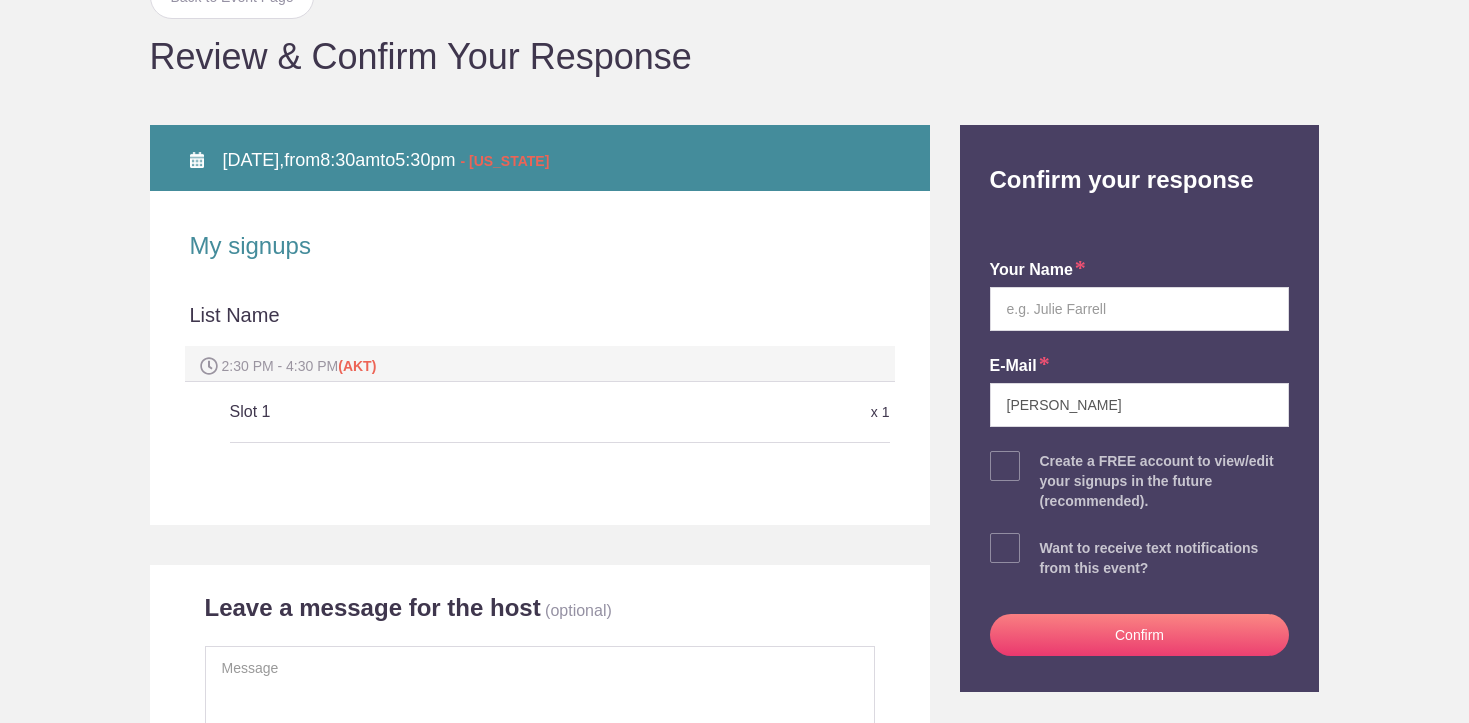 scroll, scrollTop: 179, scrollLeft: 0, axis: vertical 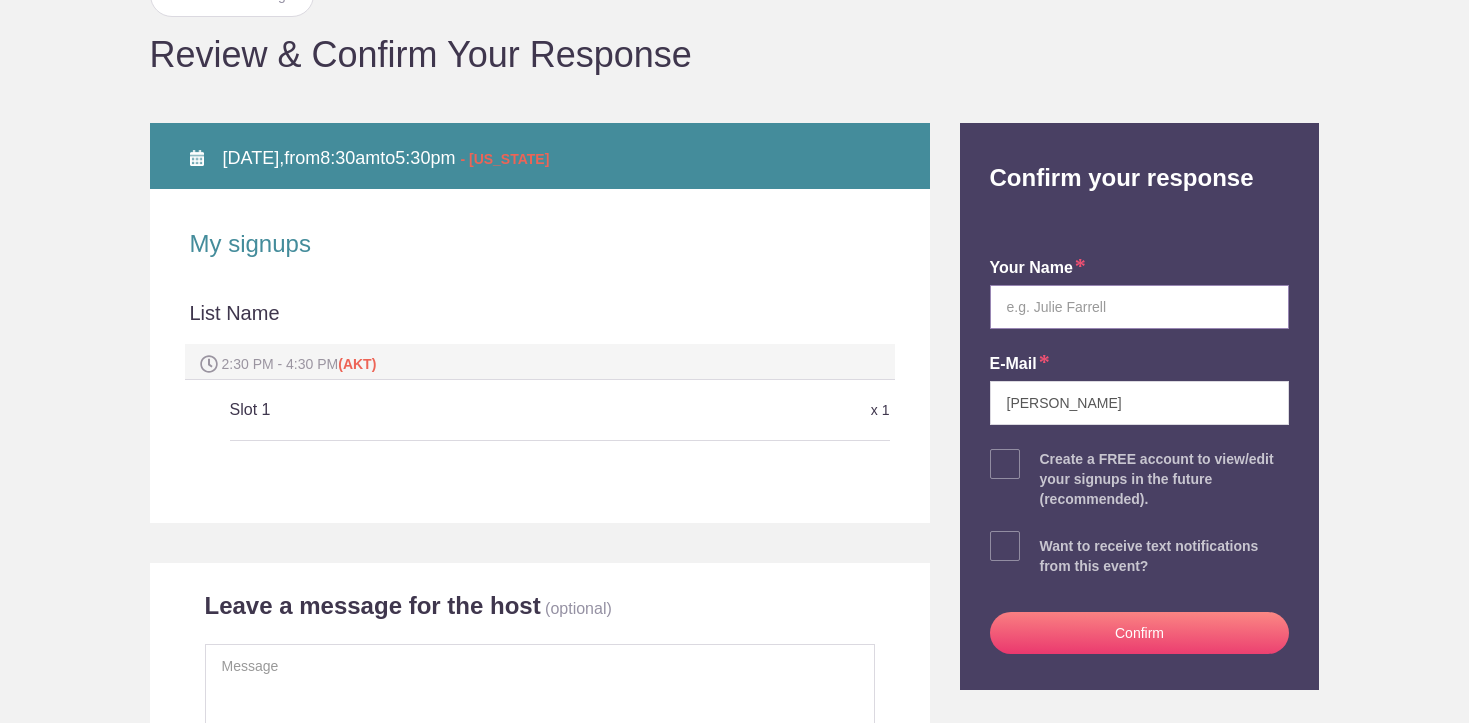 click at bounding box center (1140, 307) 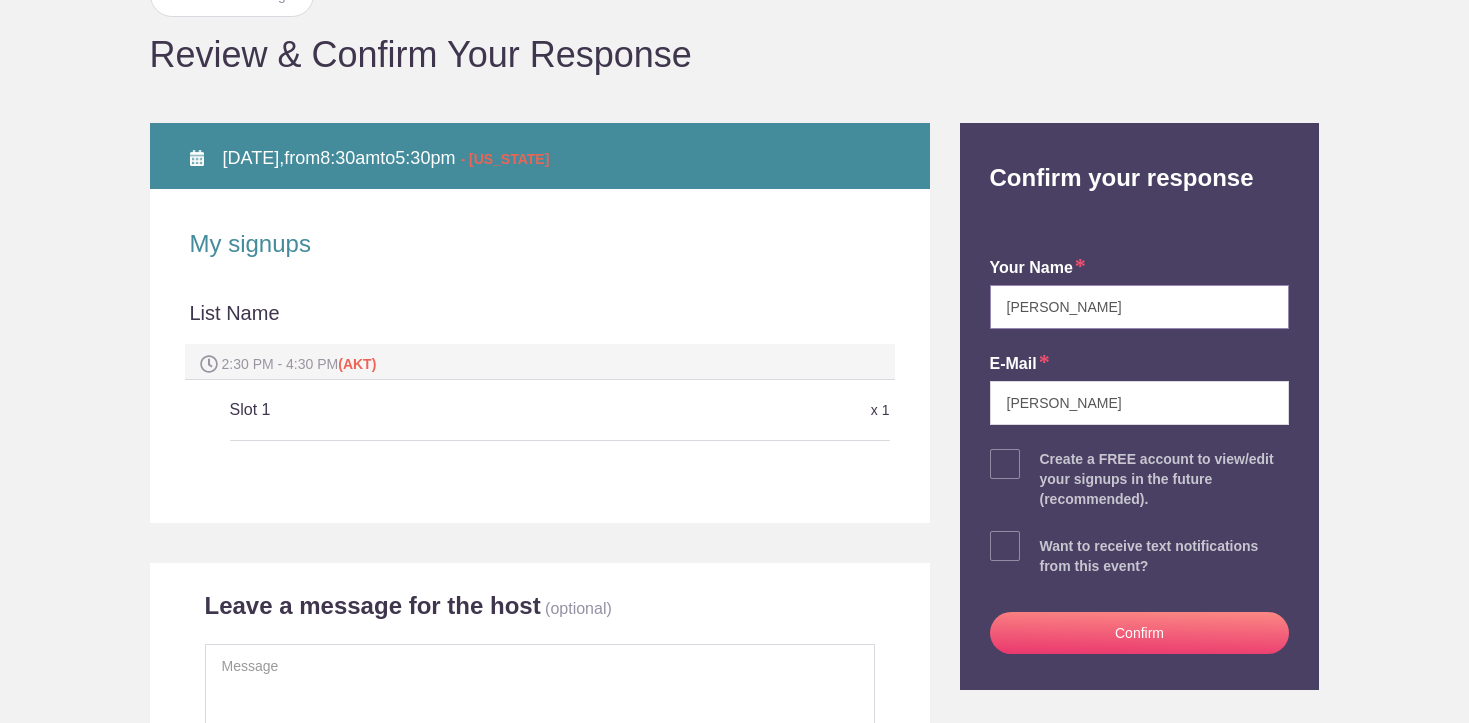 type on "[PERSON_NAME]" 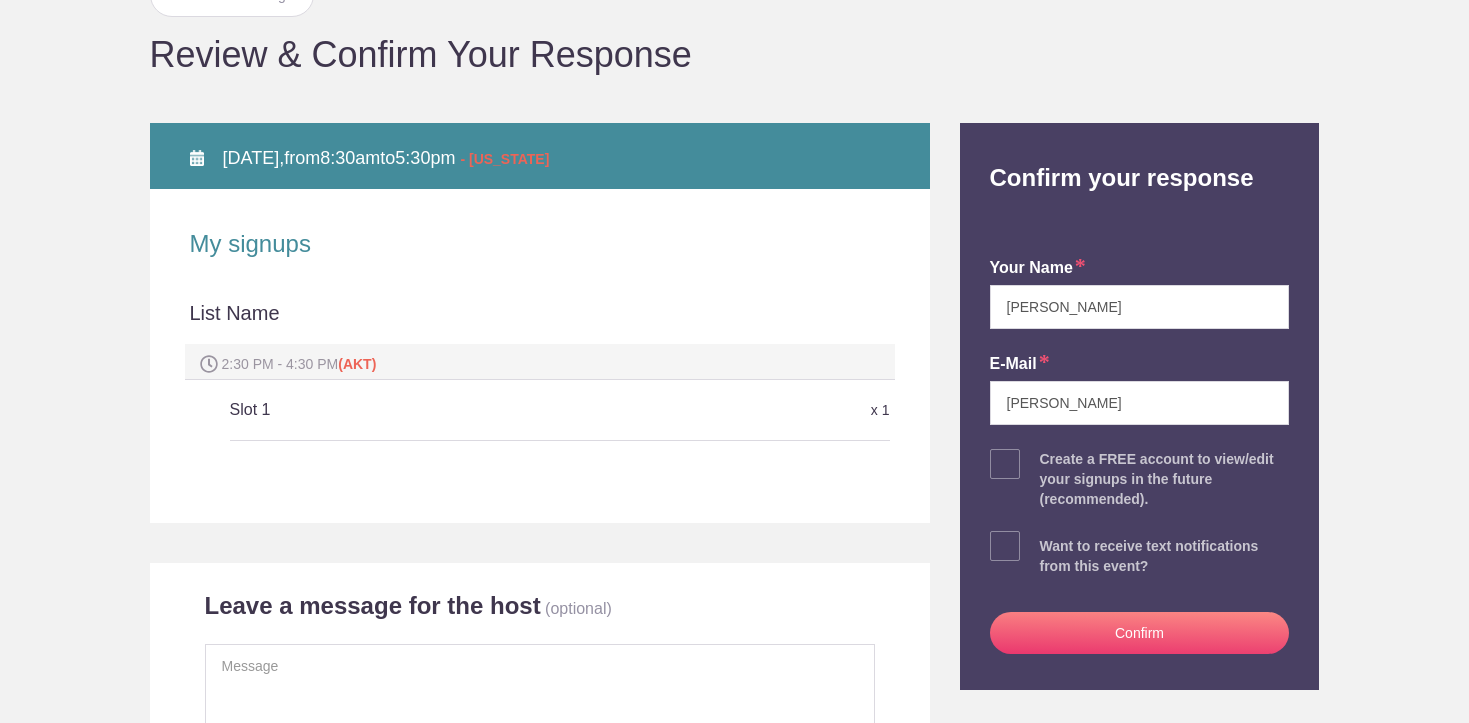 drag, startPoint x: 1119, startPoint y: 405, endPoint x: 981, endPoint y: 402, distance: 138.03261 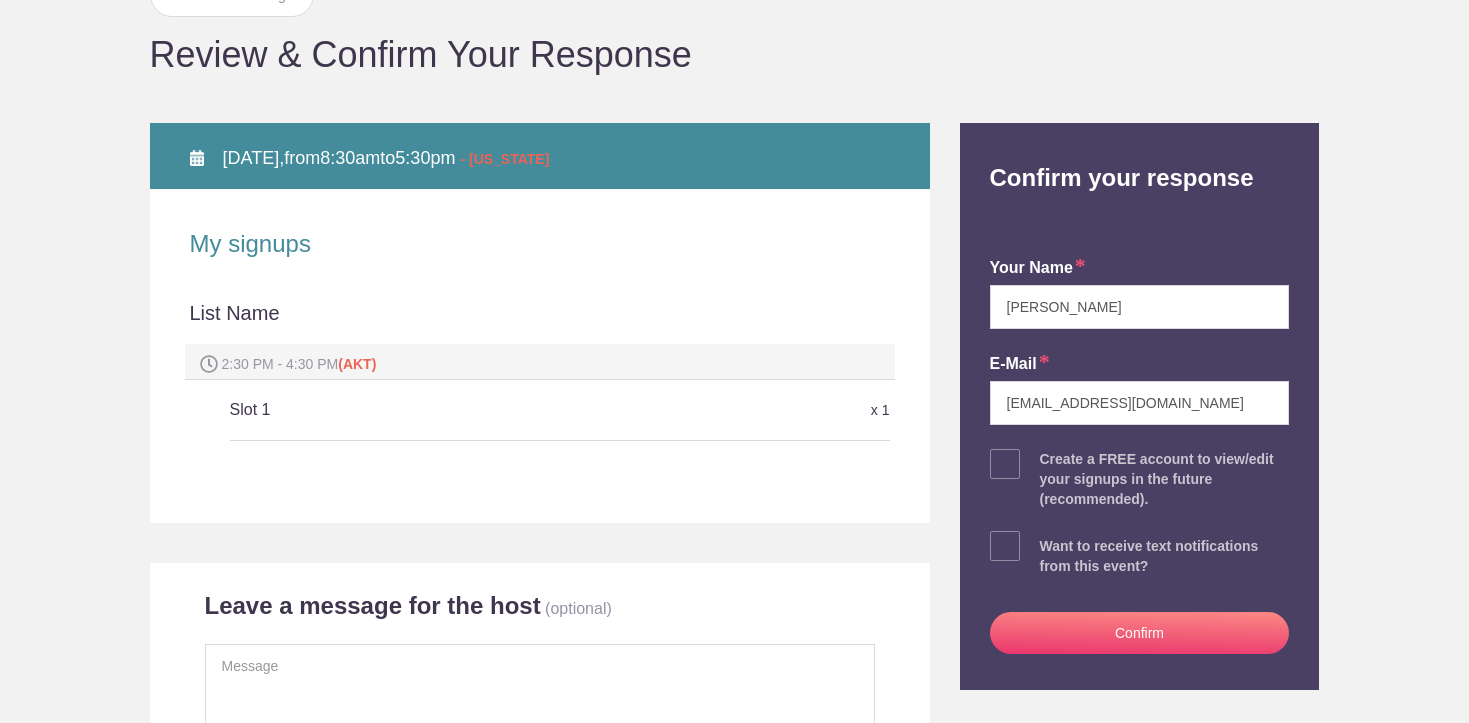 type on "[EMAIL_ADDRESS][DOMAIN_NAME]" 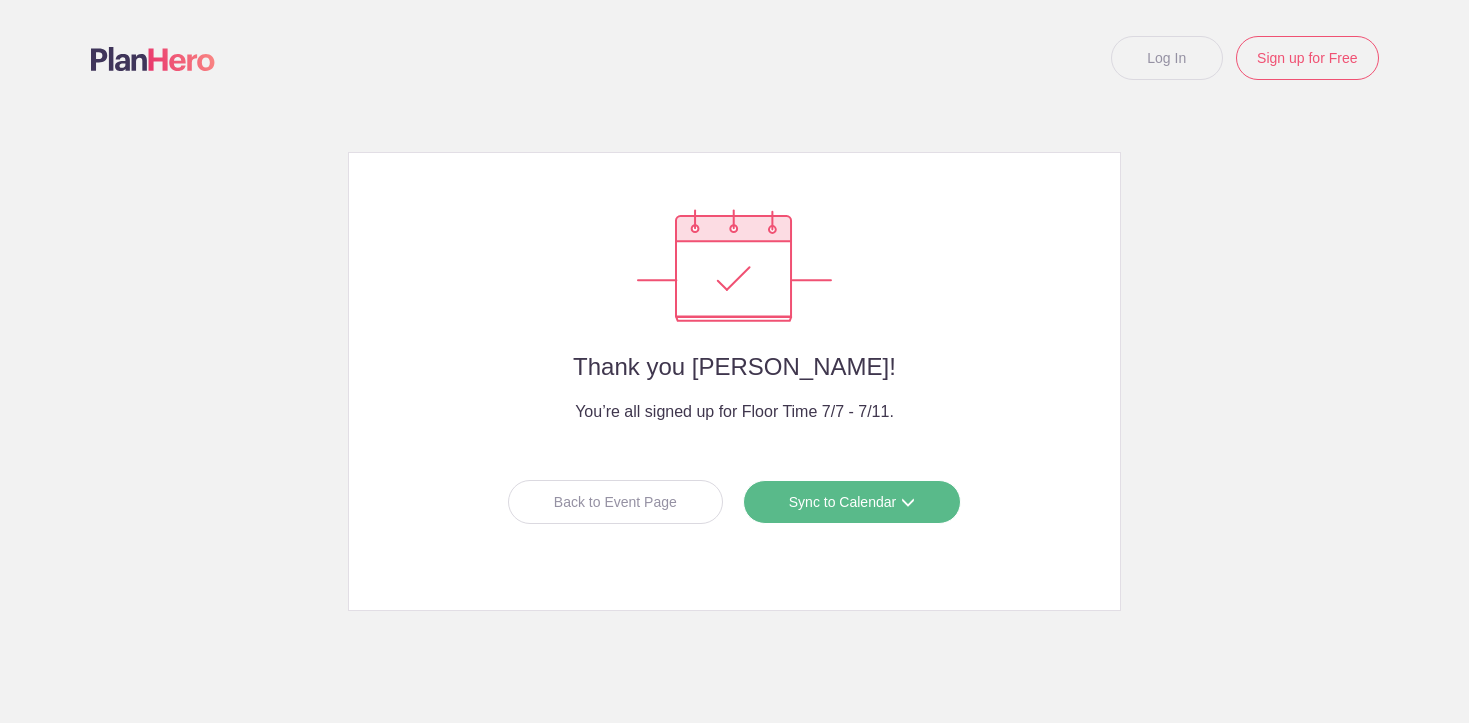 scroll, scrollTop: 0, scrollLeft: 0, axis: both 